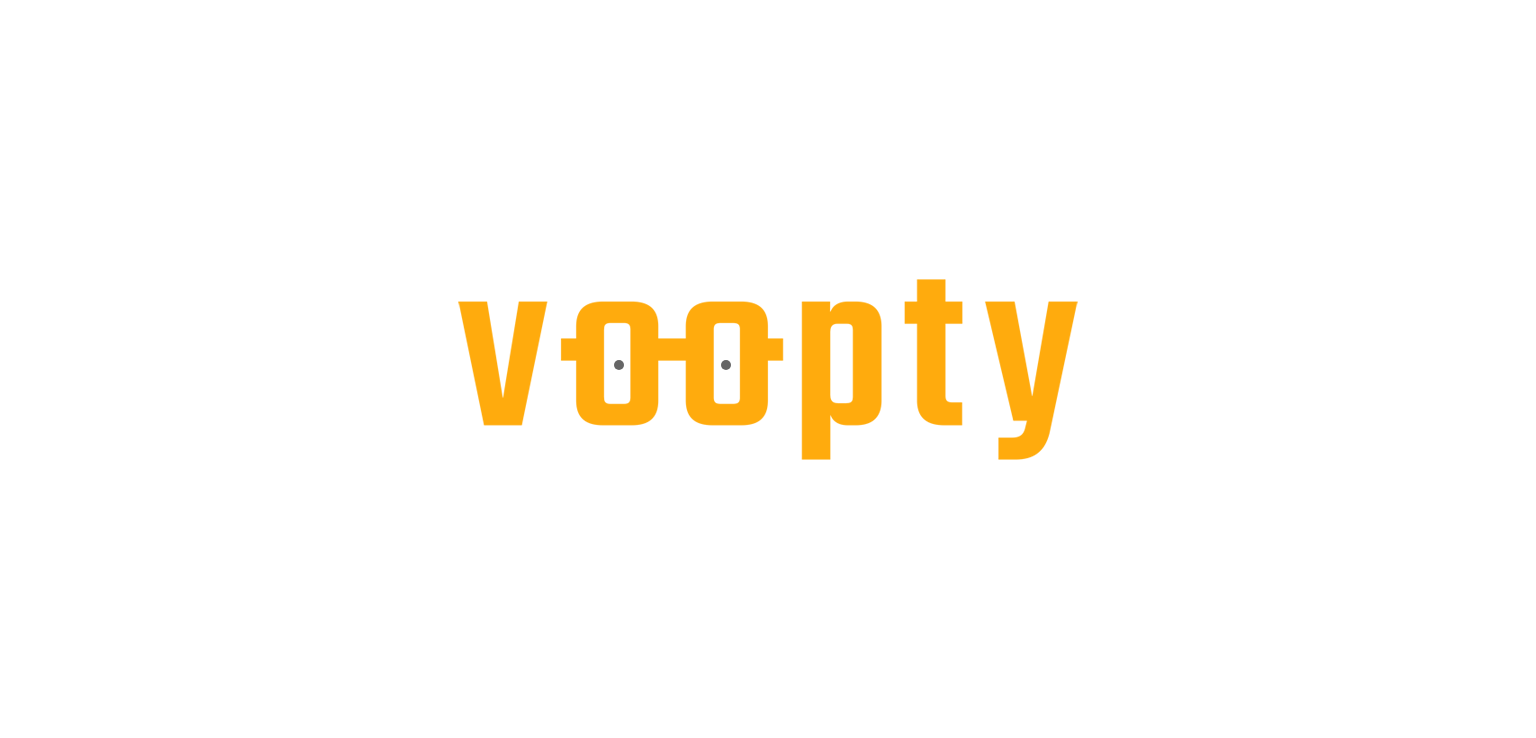 scroll, scrollTop: 0, scrollLeft: 0, axis: both 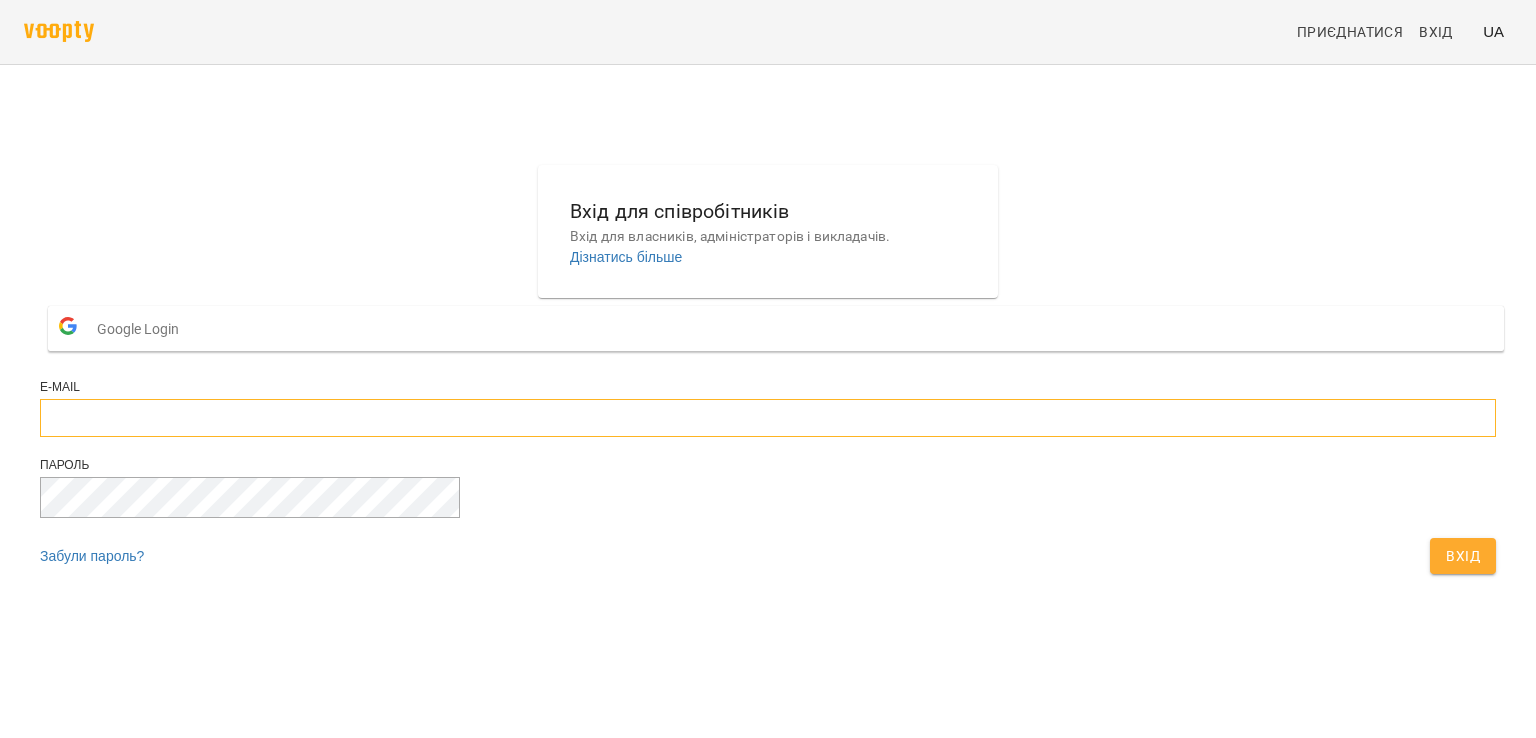 type on "**********" 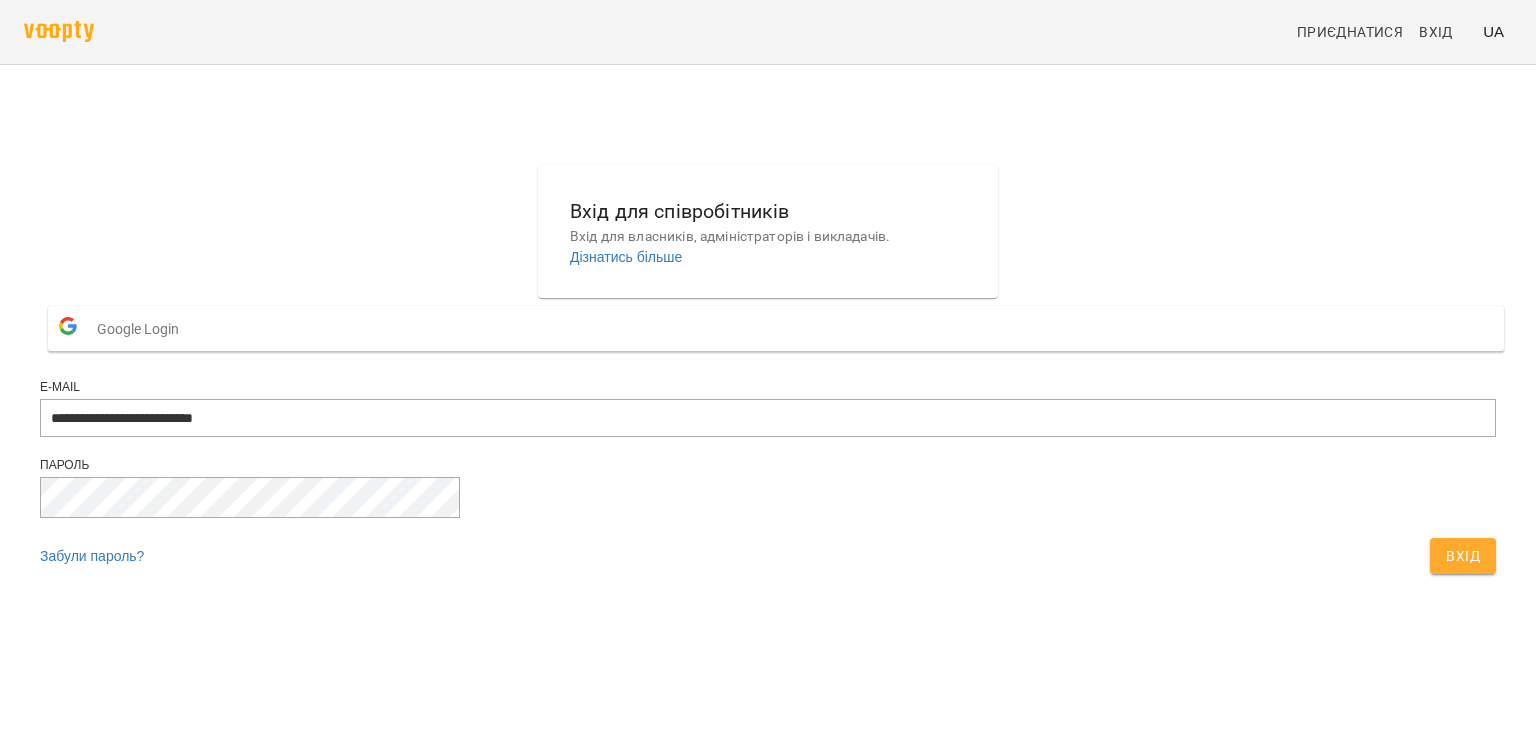 click on "Вхід" at bounding box center (1463, 556) 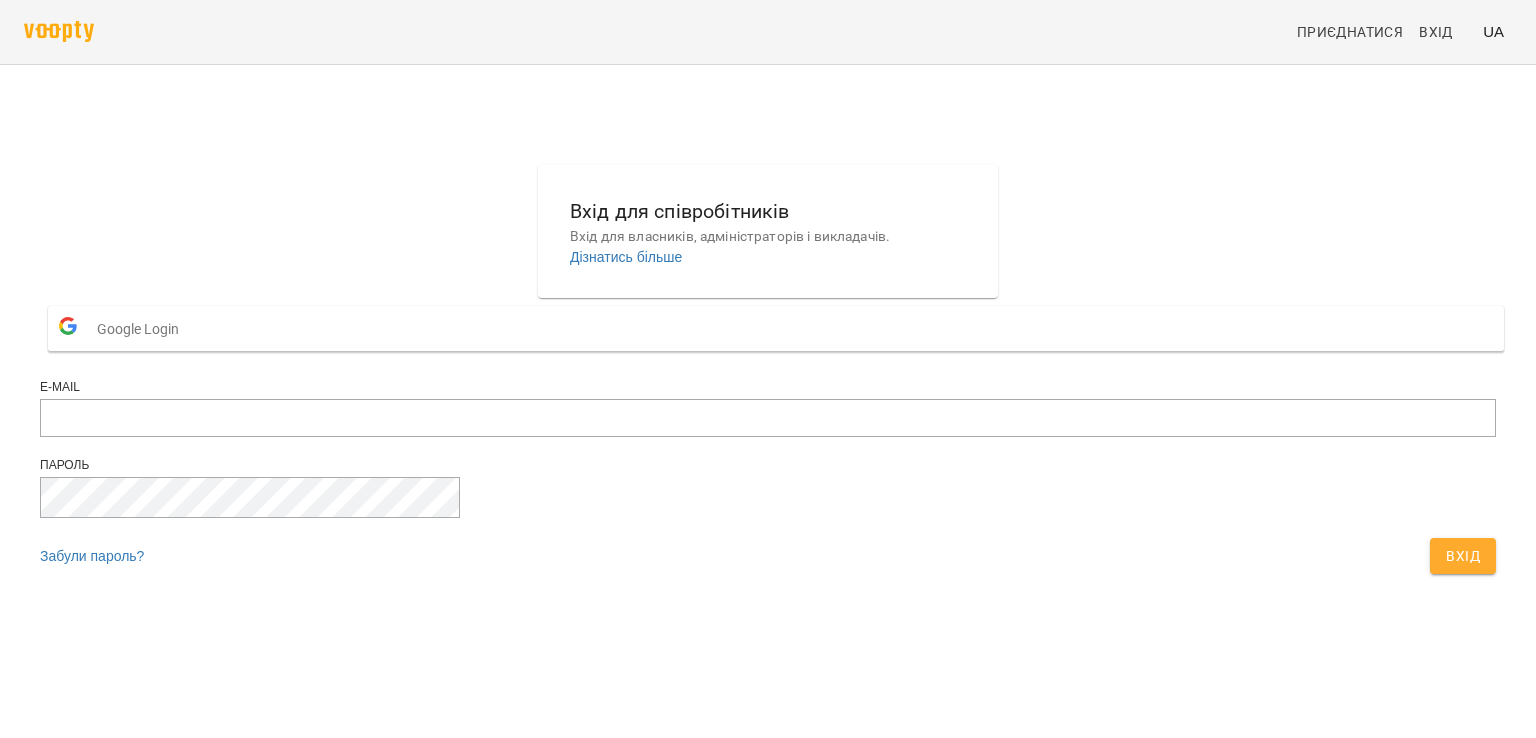 scroll, scrollTop: 0, scrollLeft: 0, axis: both 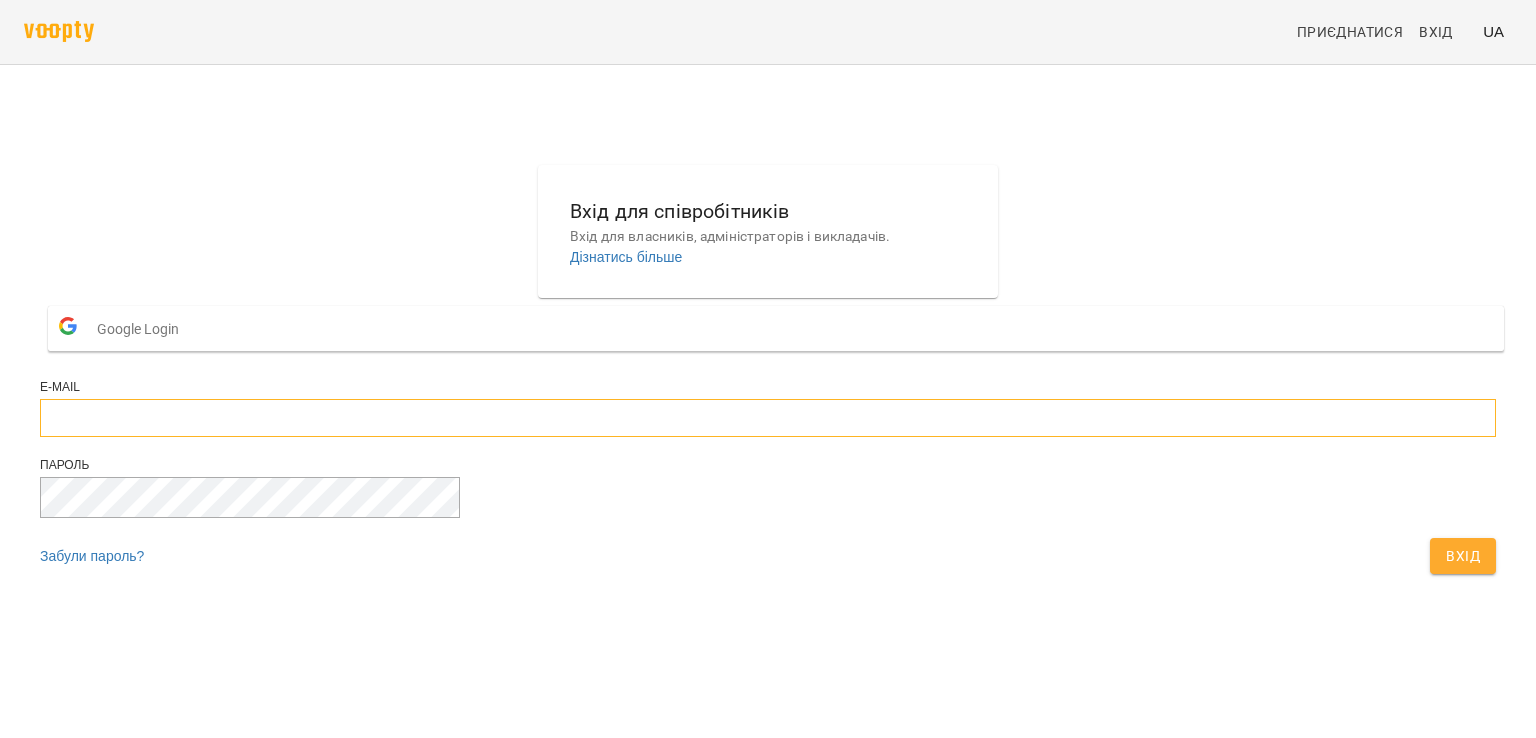 type on "**********" 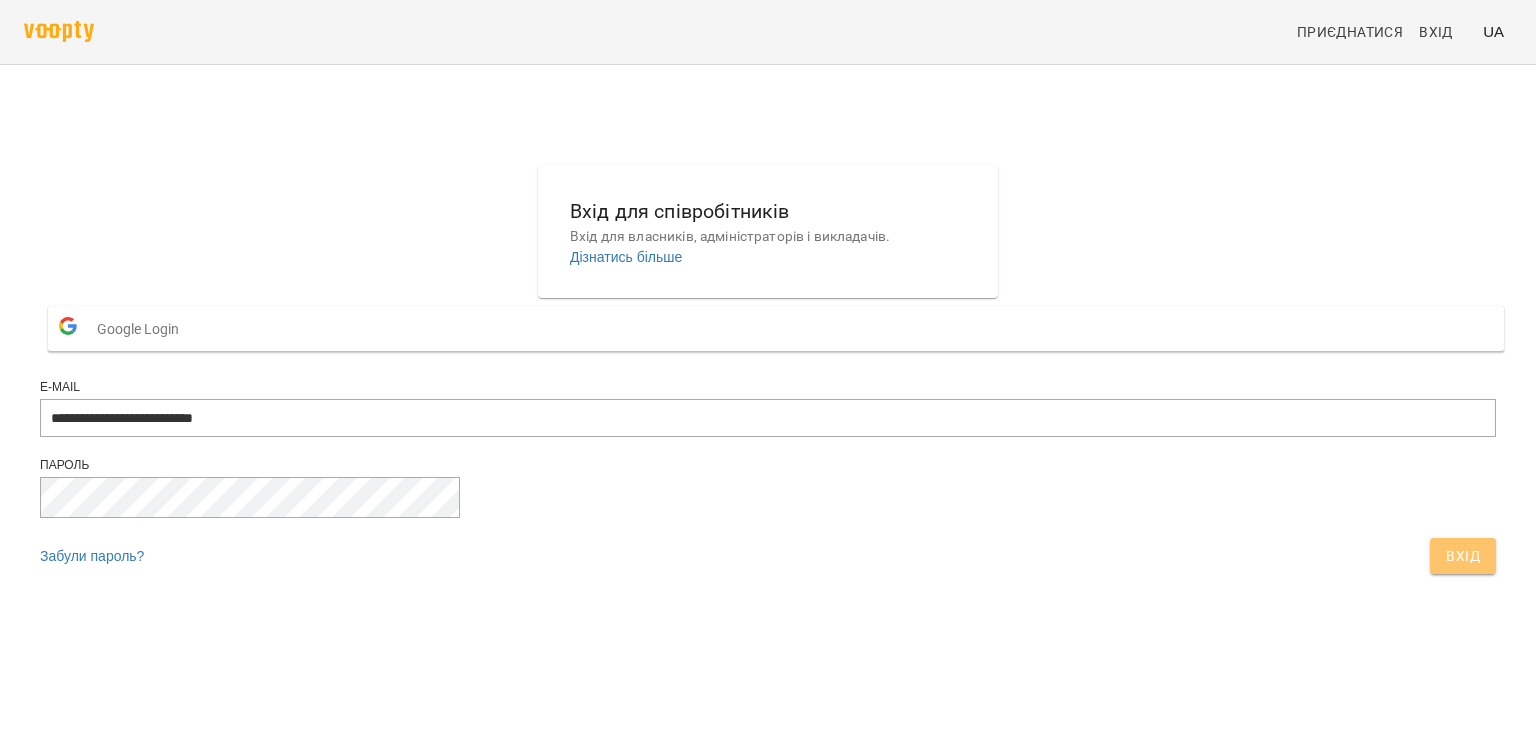 click on "Вхід" at bounding box center [1463, 556] 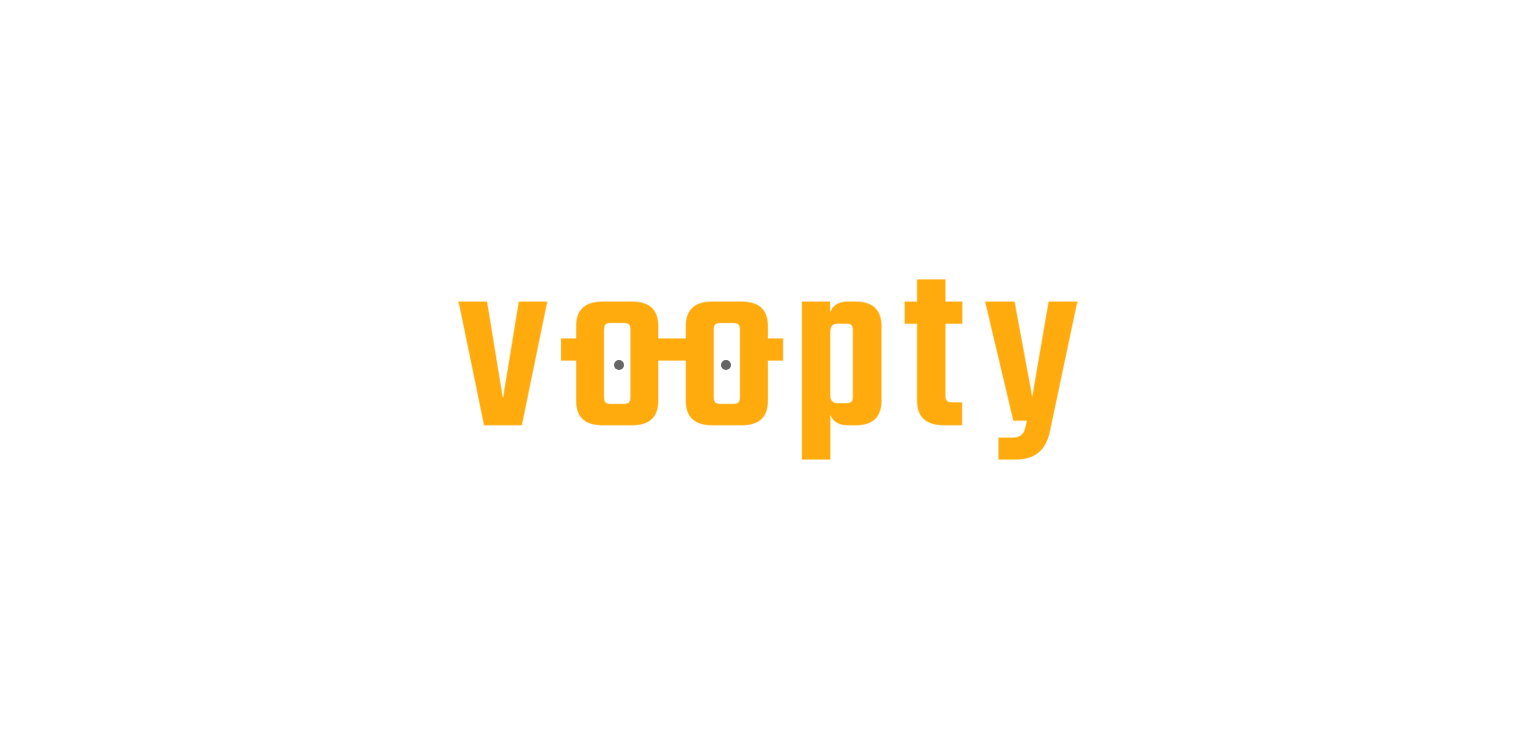 scroll, scrollTop: 0, scrollLeft: 0, axis: both 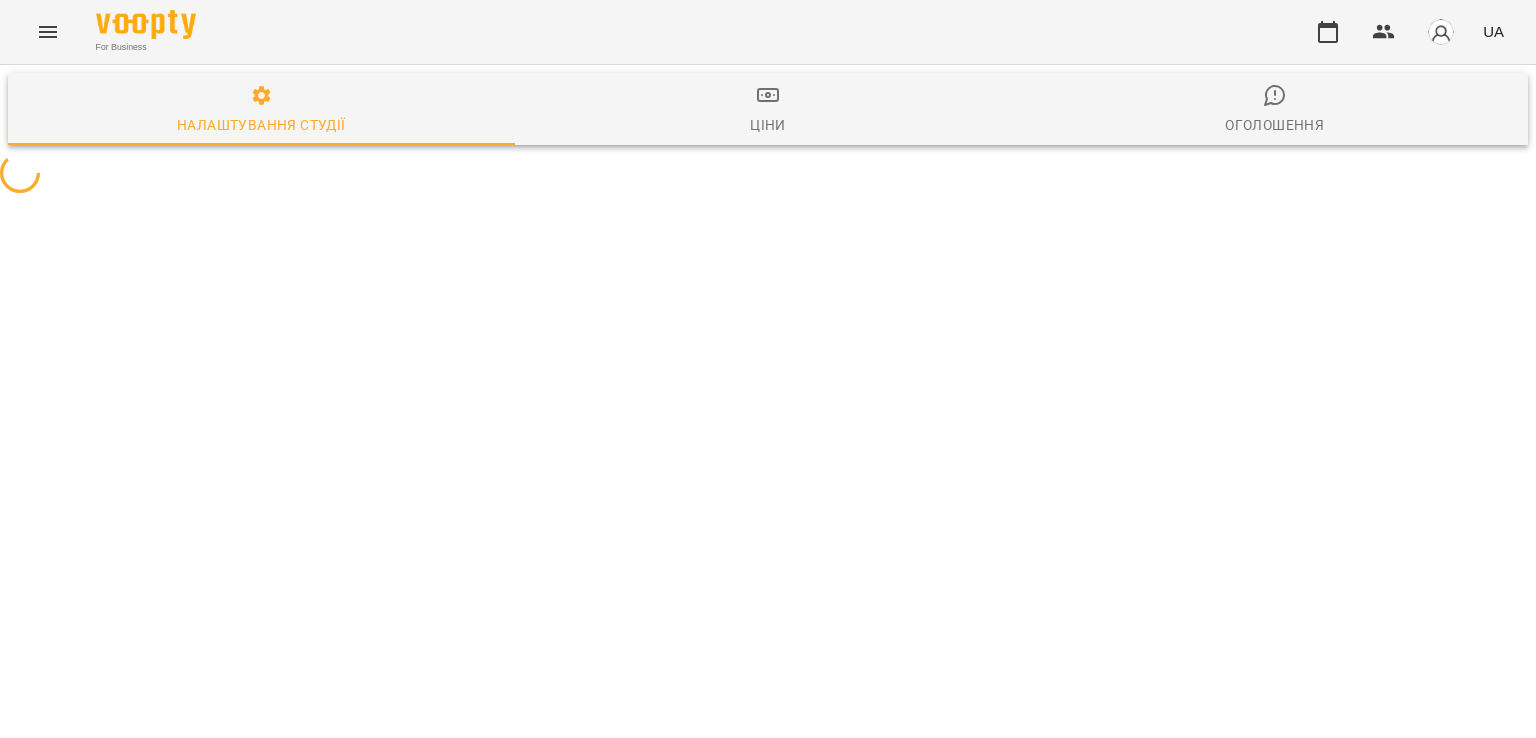 select on "**" 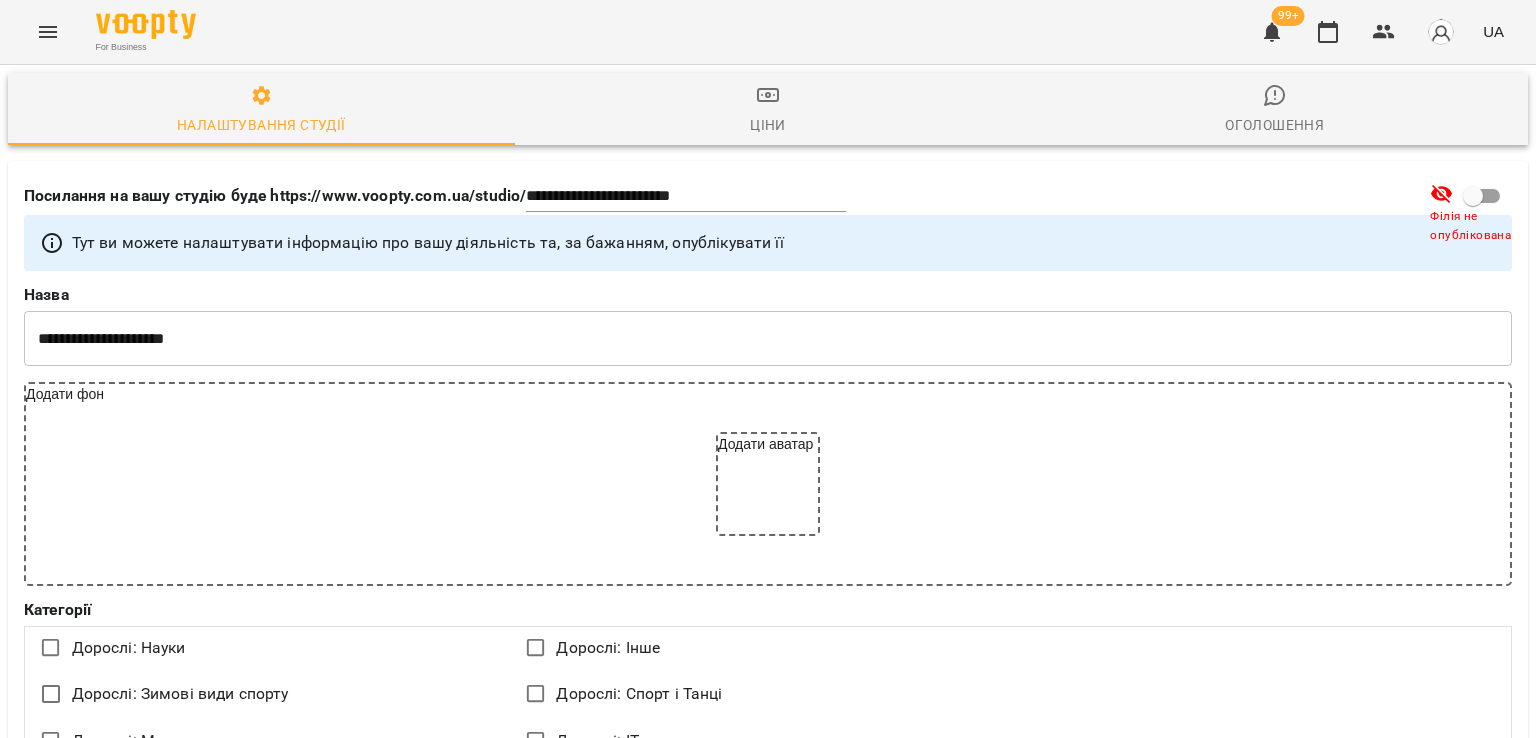 click 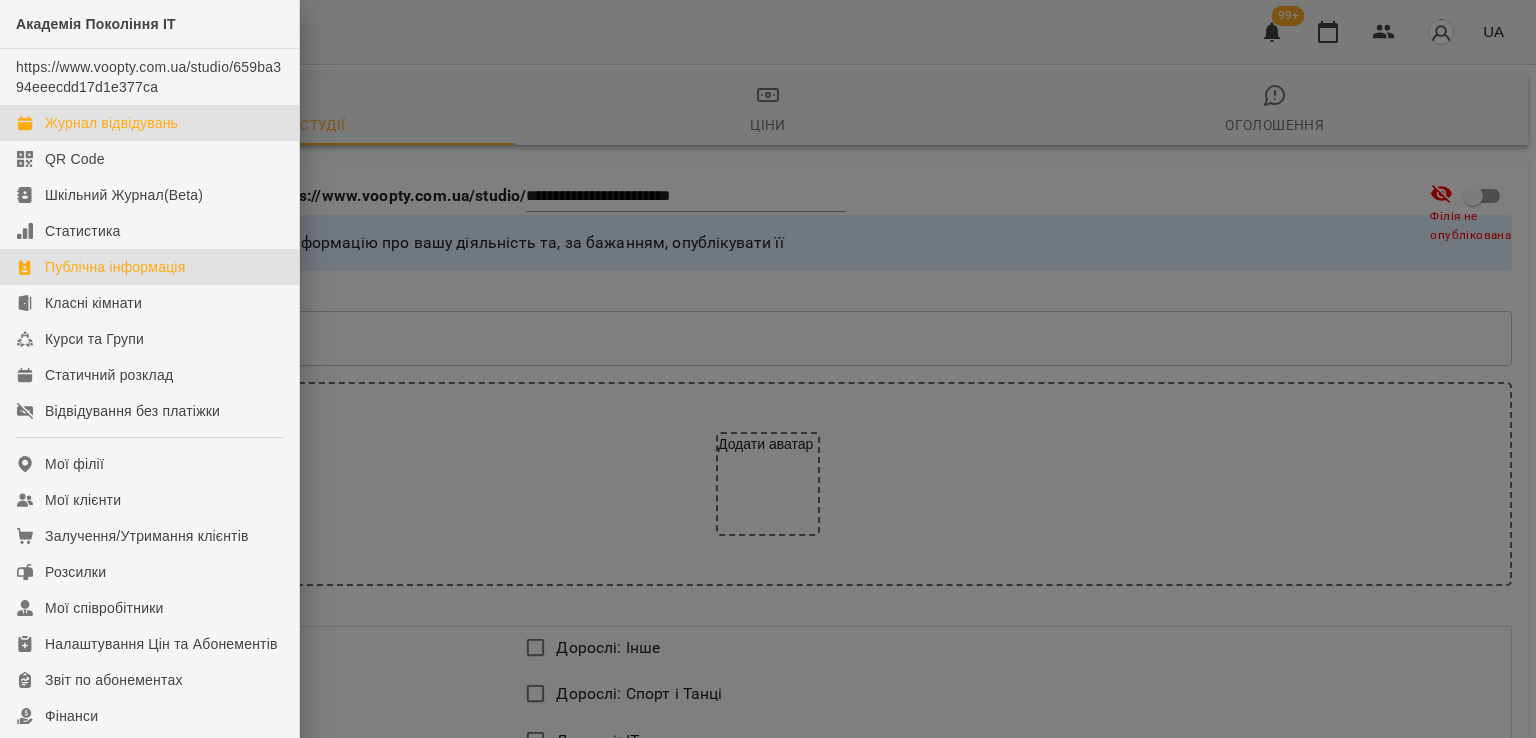 click on "Журнал відвідувань" at bounding box center [111, 123] 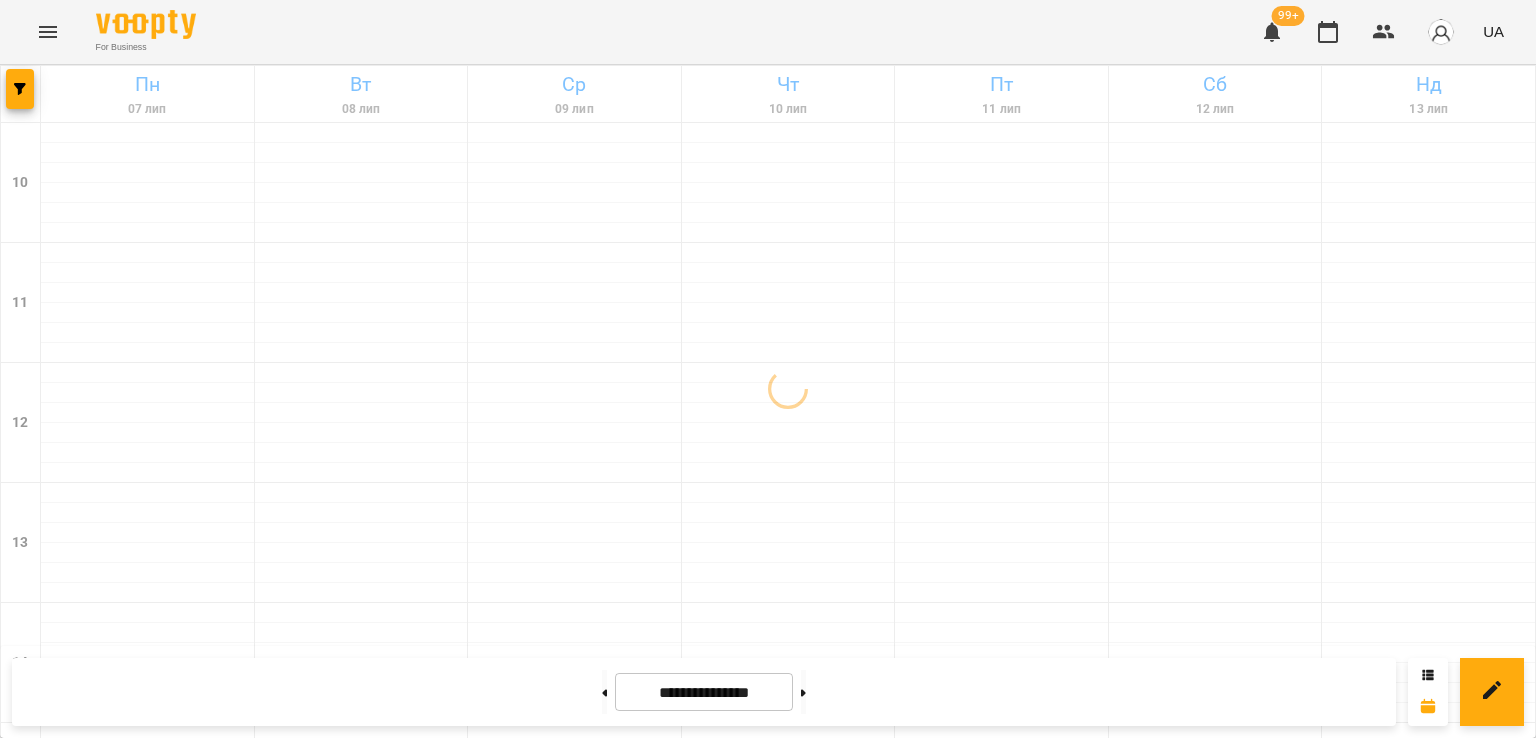 click on "Пн 07 лип Вт 08 лип Ср 09 лип Чт 10 лип Пт 11 лип Сб 12 лип Нд 13 лип 10 11 12 13 14 15 16 17 18 19 20 21 22" at bounding box center (768, 919) 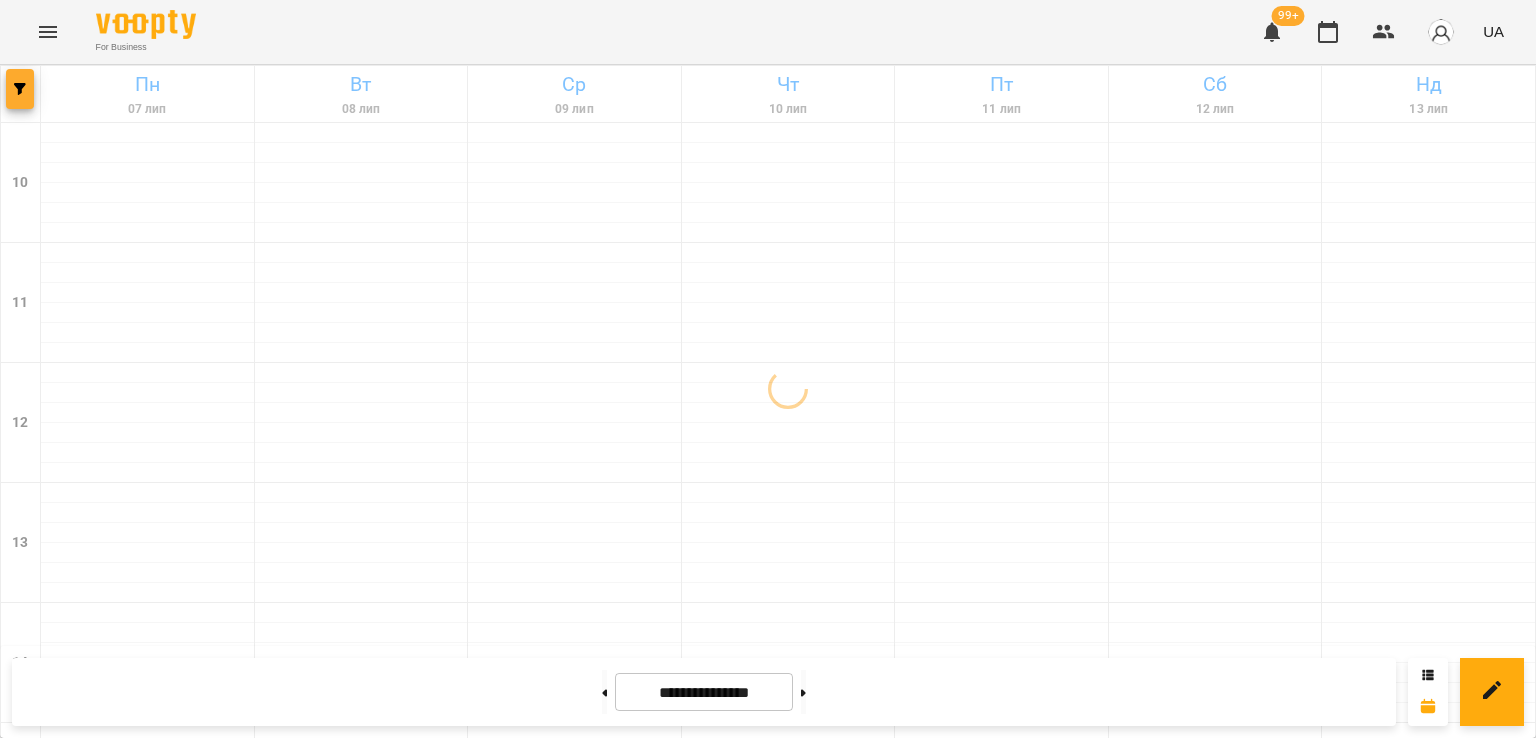 click at bounding box center (20, 89) 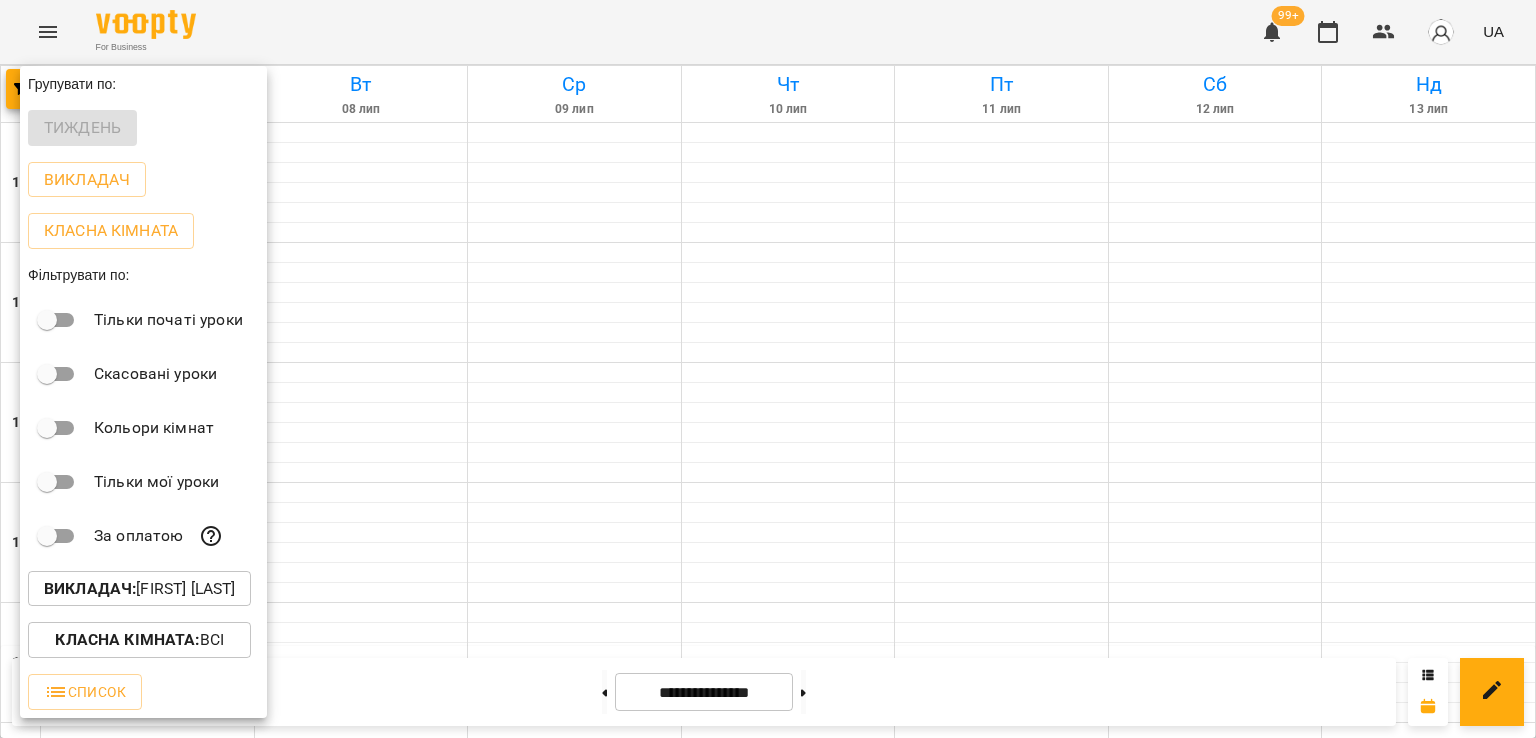 click on "Викладач :  [FIRST] [LAST]" at bounding box center [139, 589] 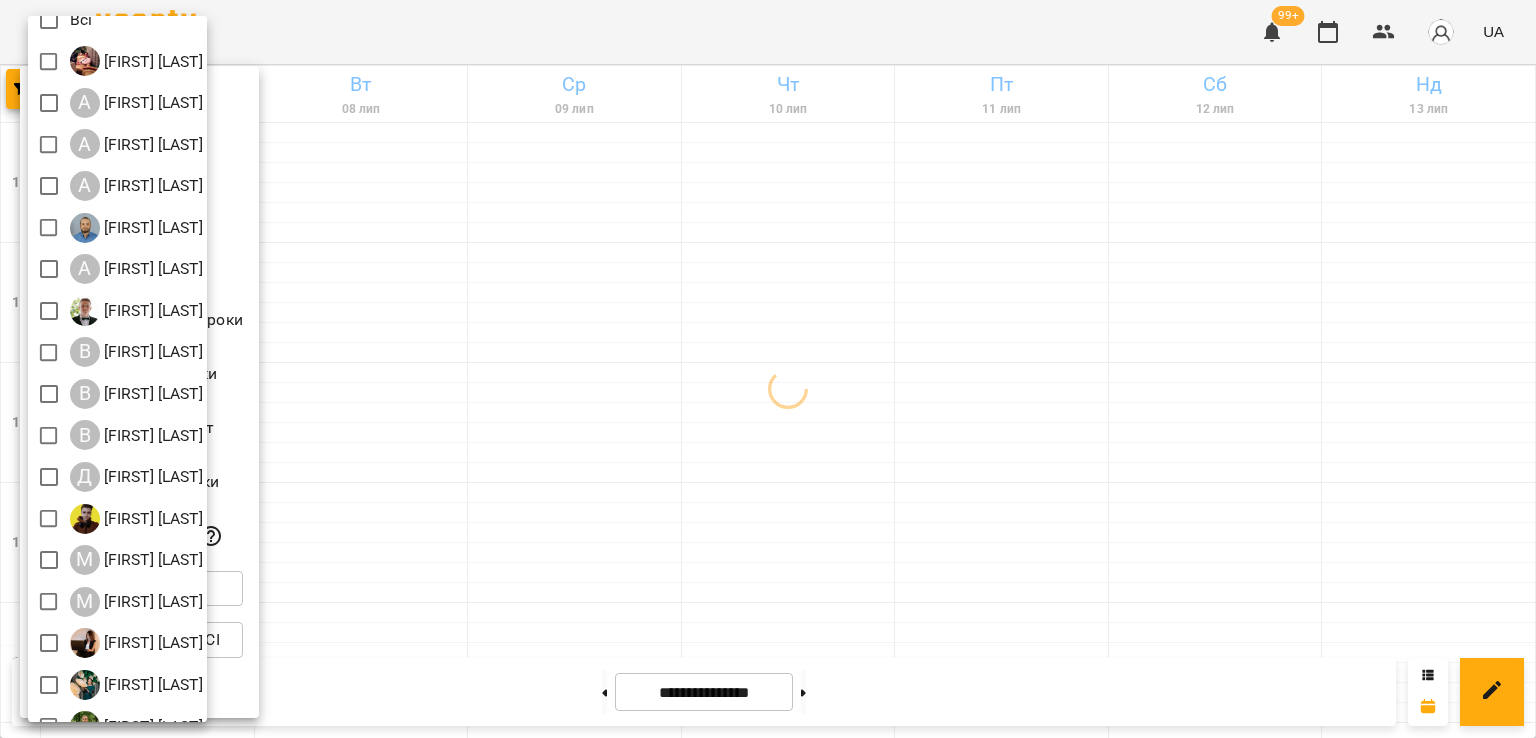 scroll, scrollTop: 0, scrollLeft: 0, axis: both 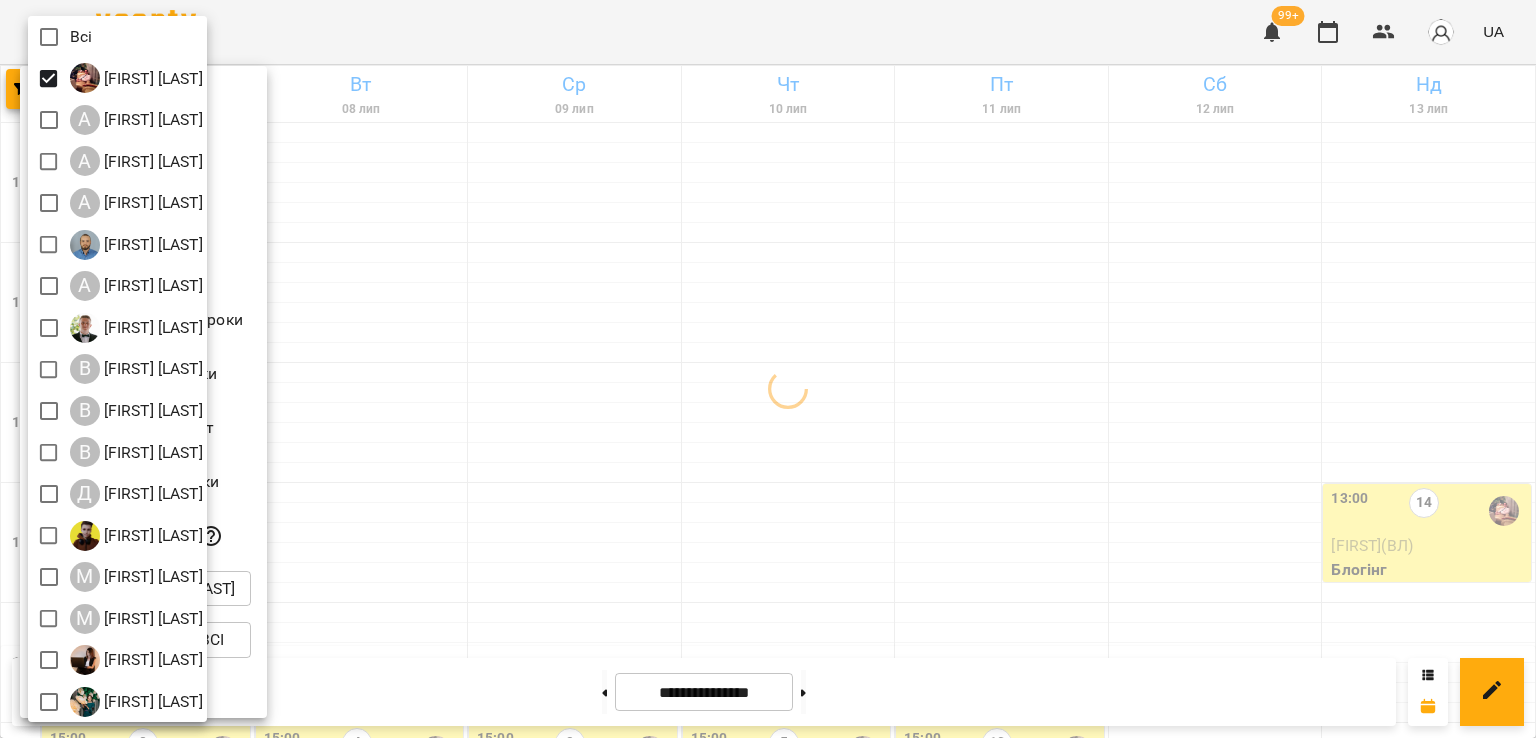 click at bounding box center (768, 369) 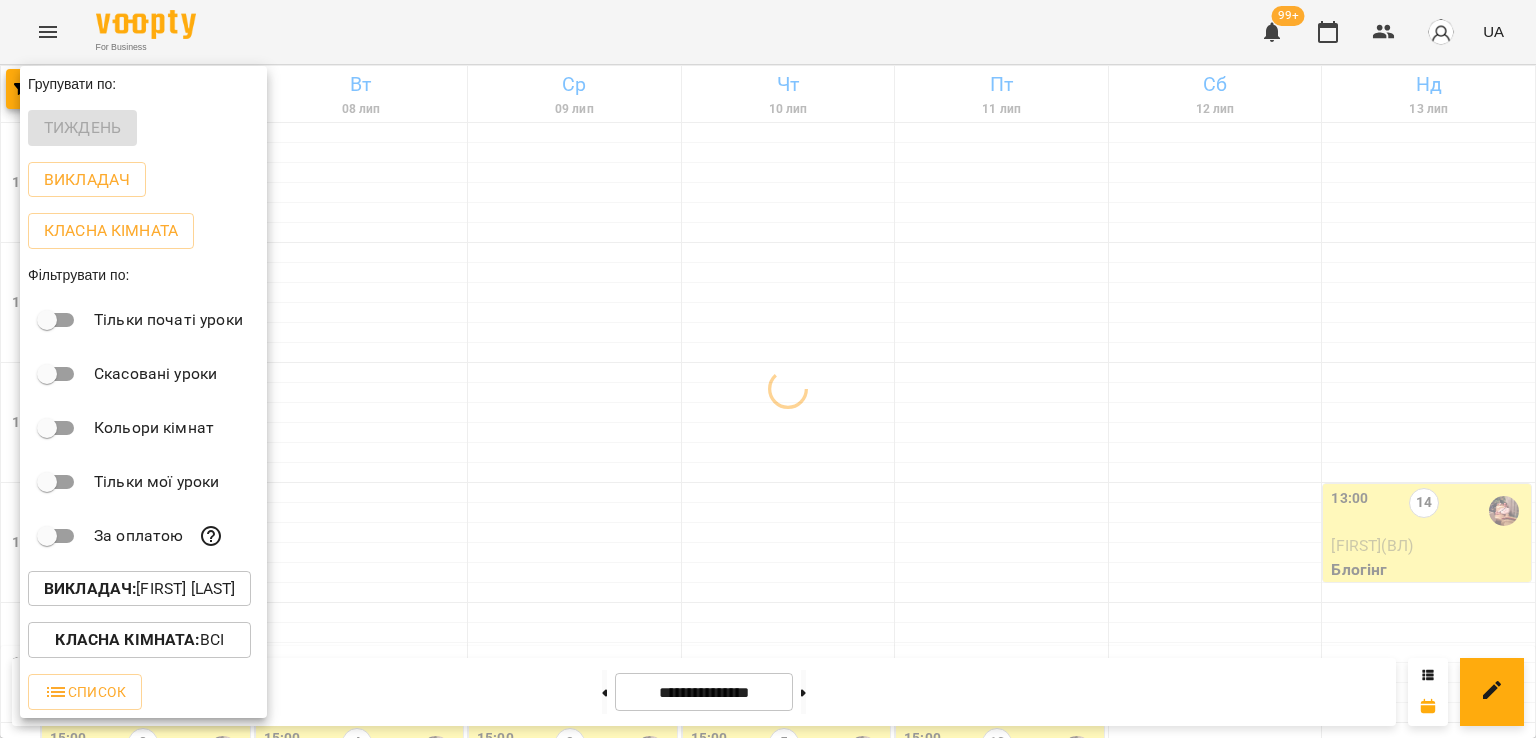 click at bounding box center [768, 369] 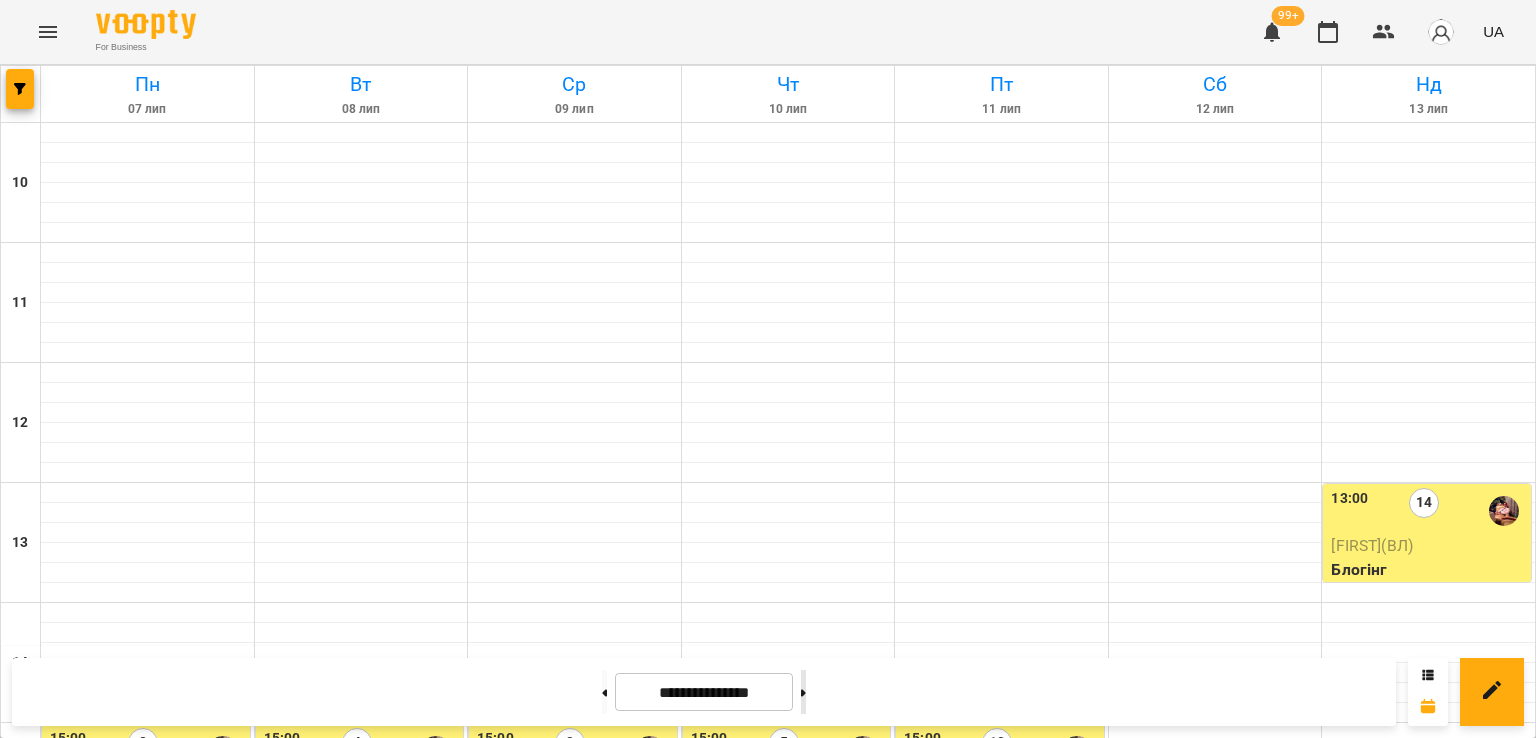 click at bounding box center (803, 692) 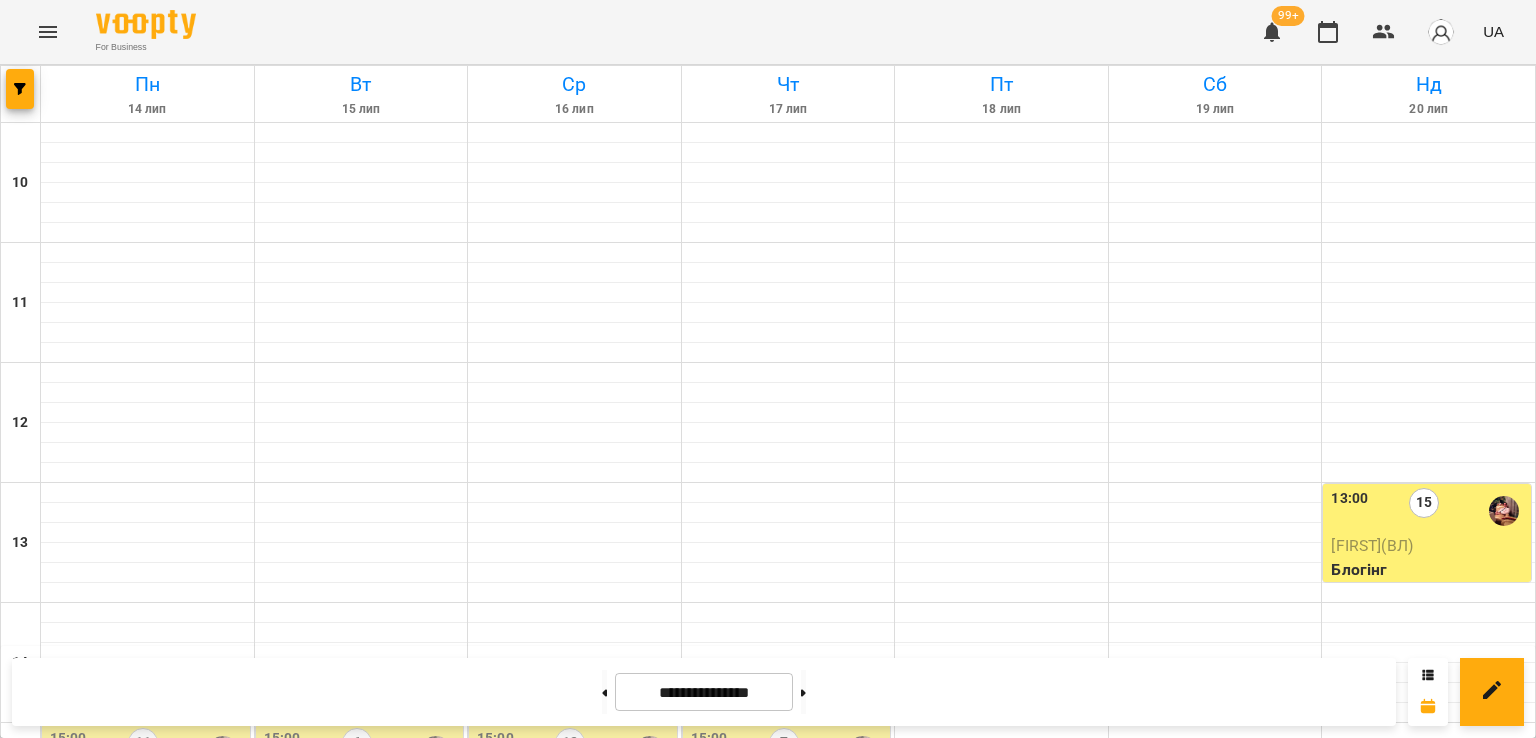 scroll, scrollTop: 500, scrollLeft: 0, axis: vertical 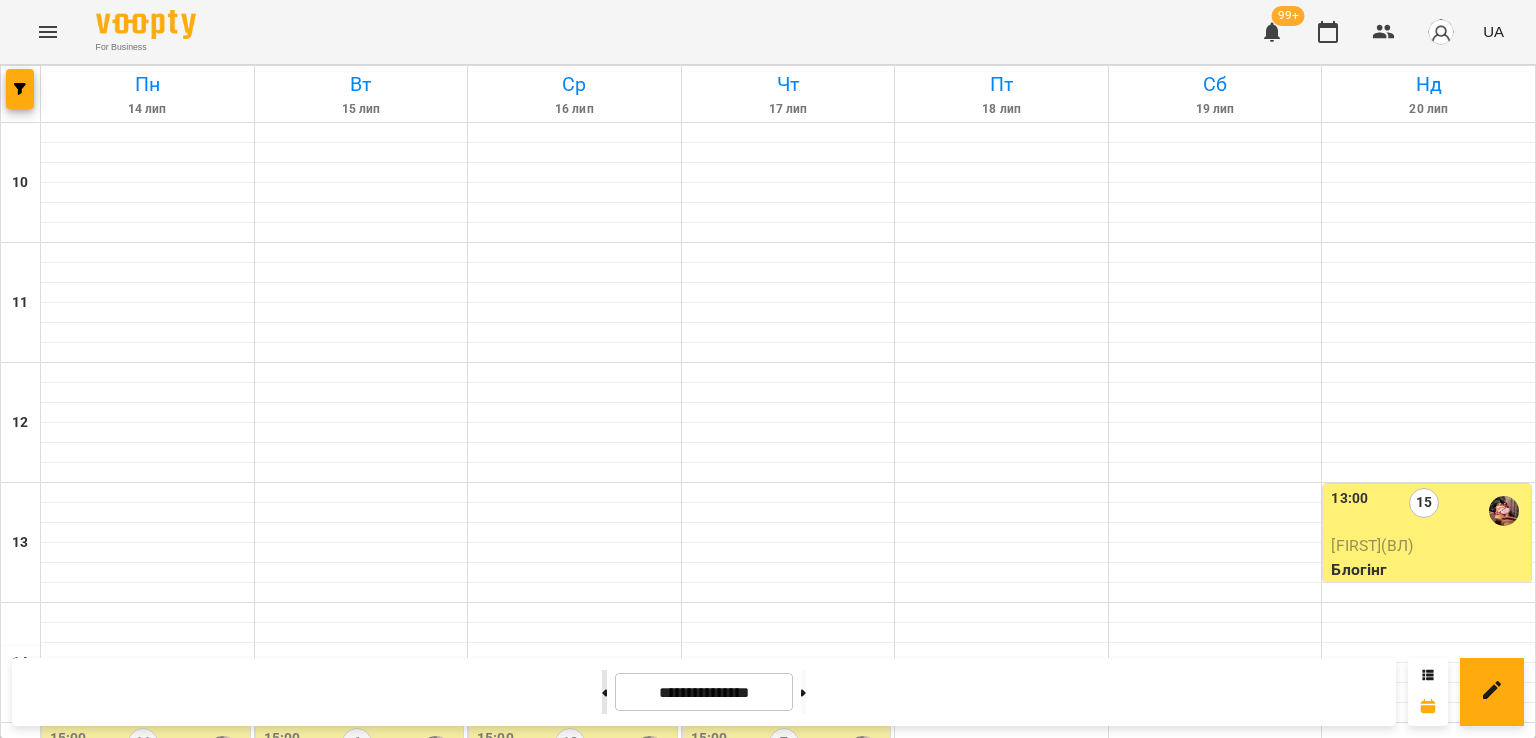 click at bounding box center (604, 692) 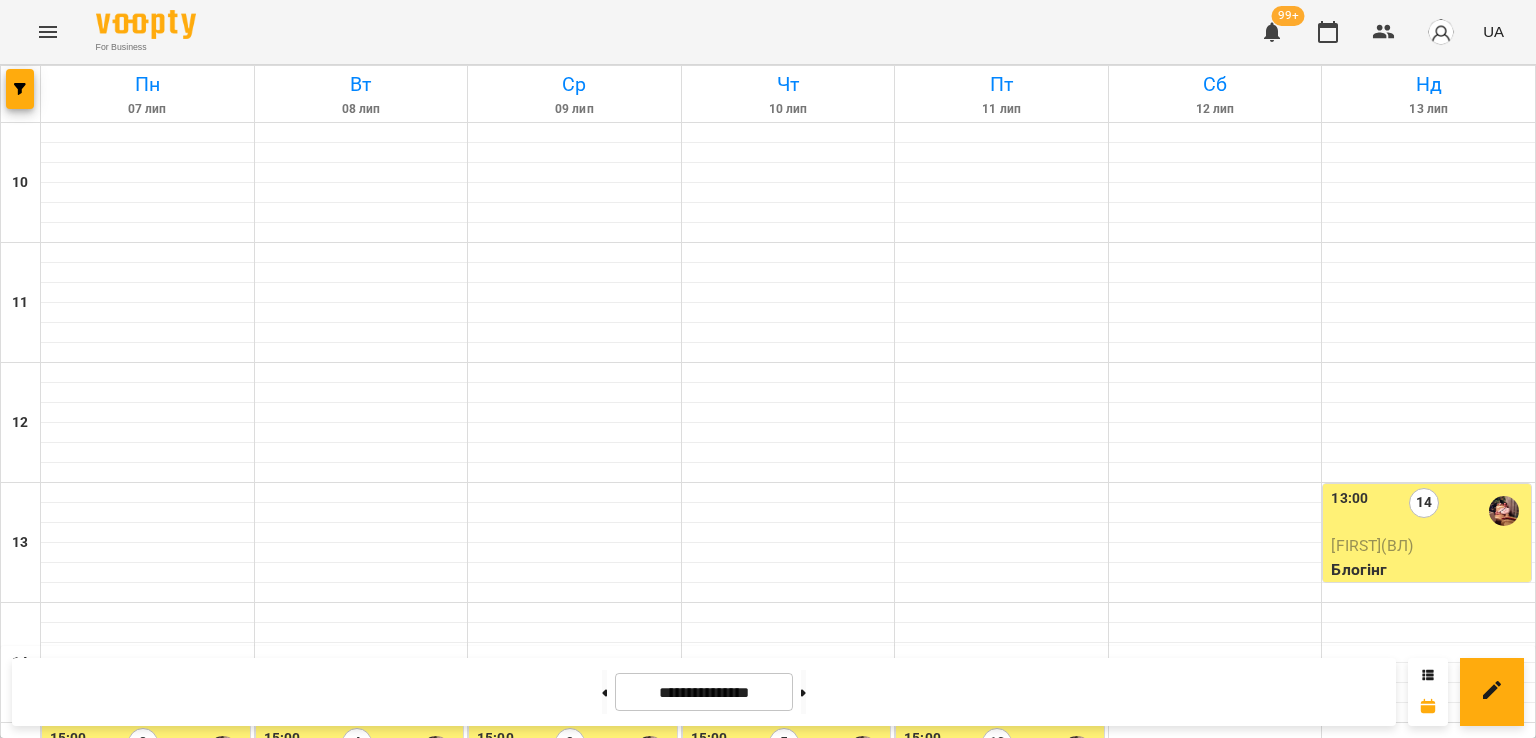 click on "18:00 9" at bounding box center [1002, 1111] 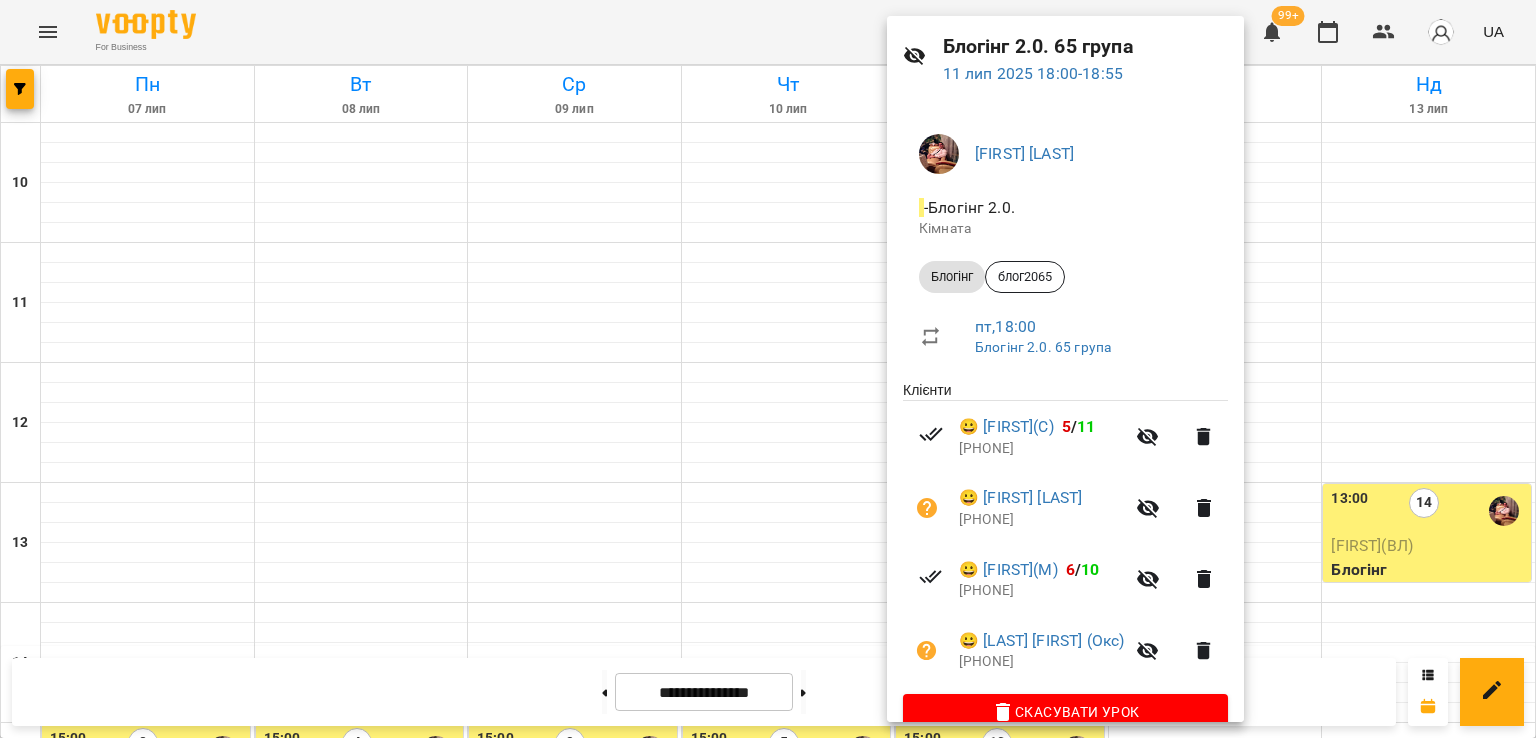 scroll, scrollTop: 100, scrollLeft: 0, axis: vertical 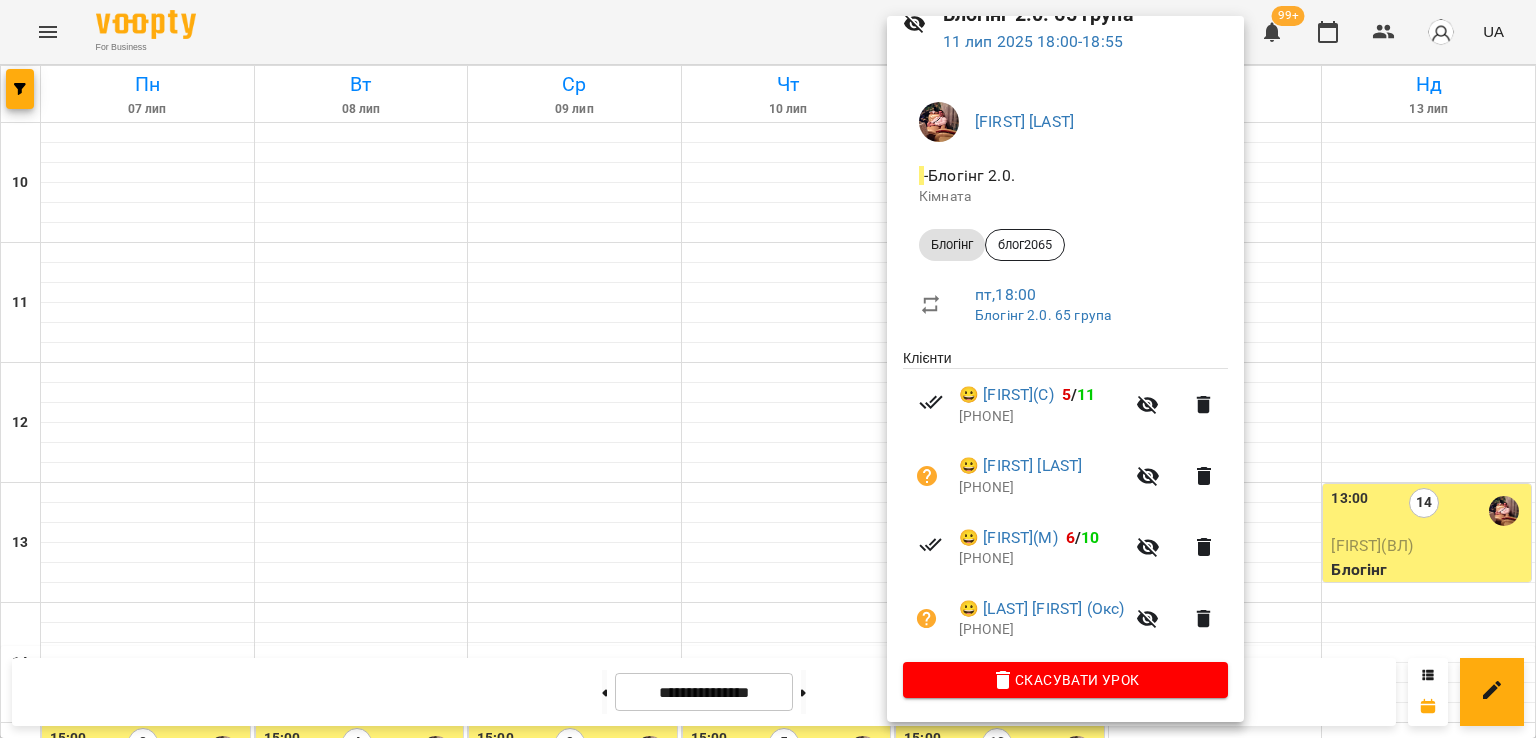 click at bounding box center [768, 369] 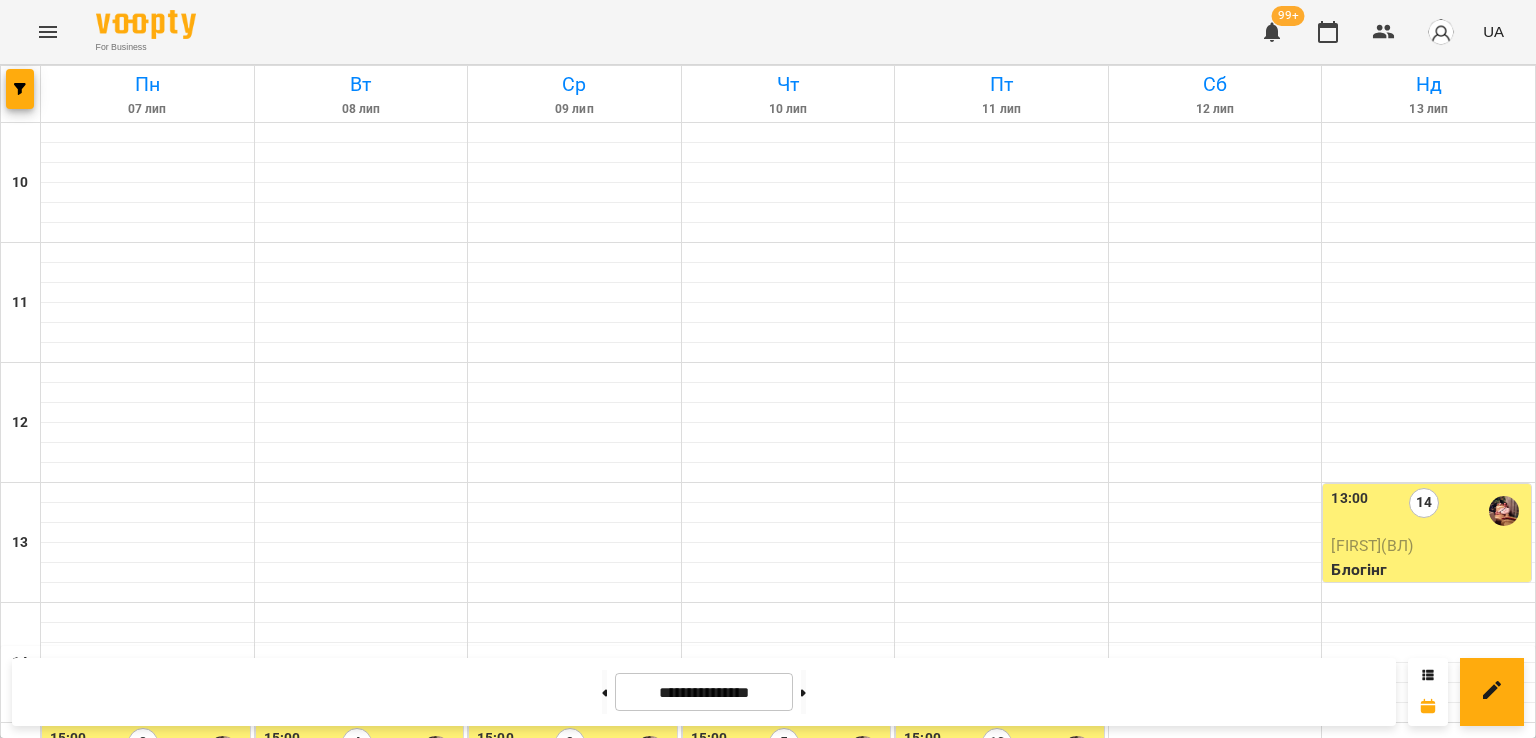 click on "18:00 8" at bounding box center [575, 1111] 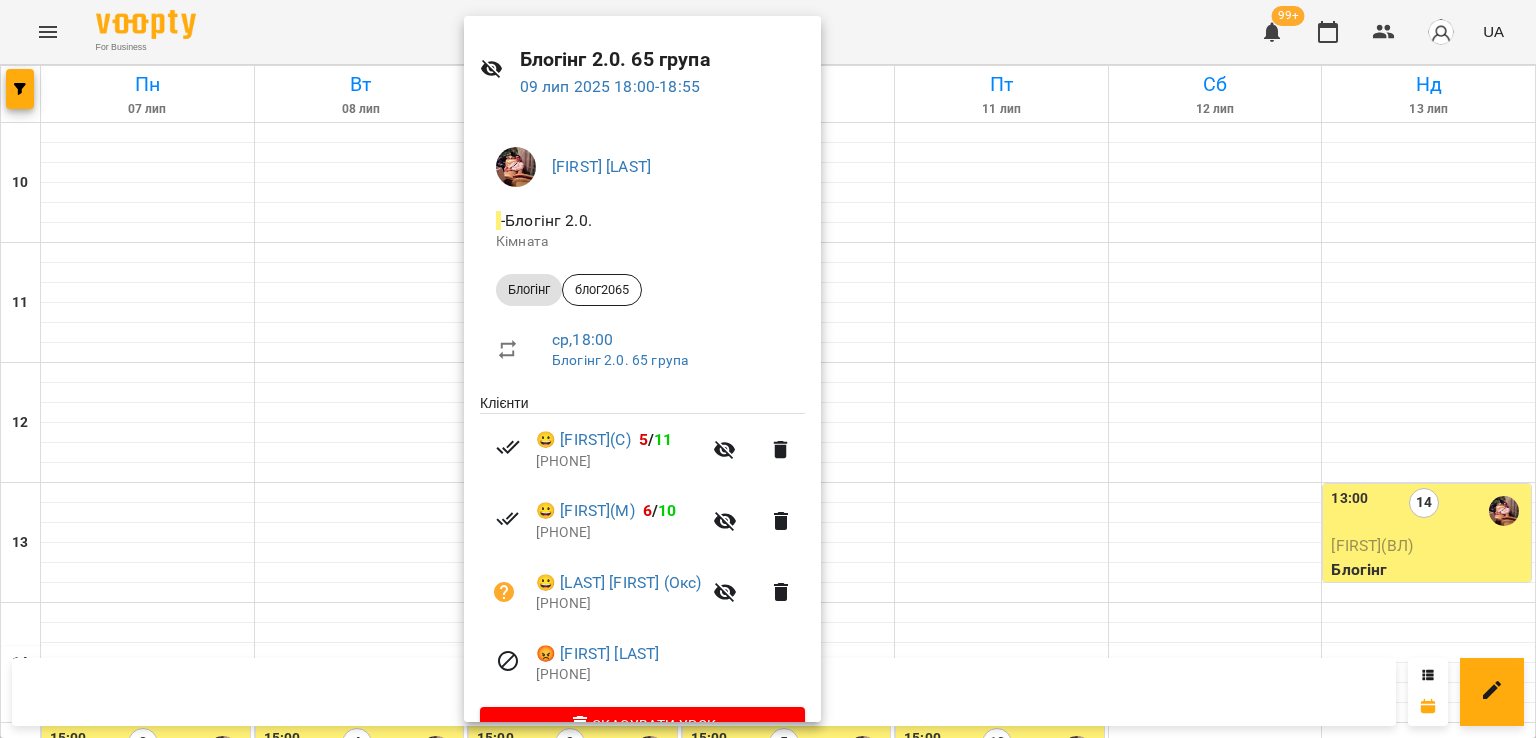 scroll, scrollTop: 100, scrollLeft: 0, axis: vertical 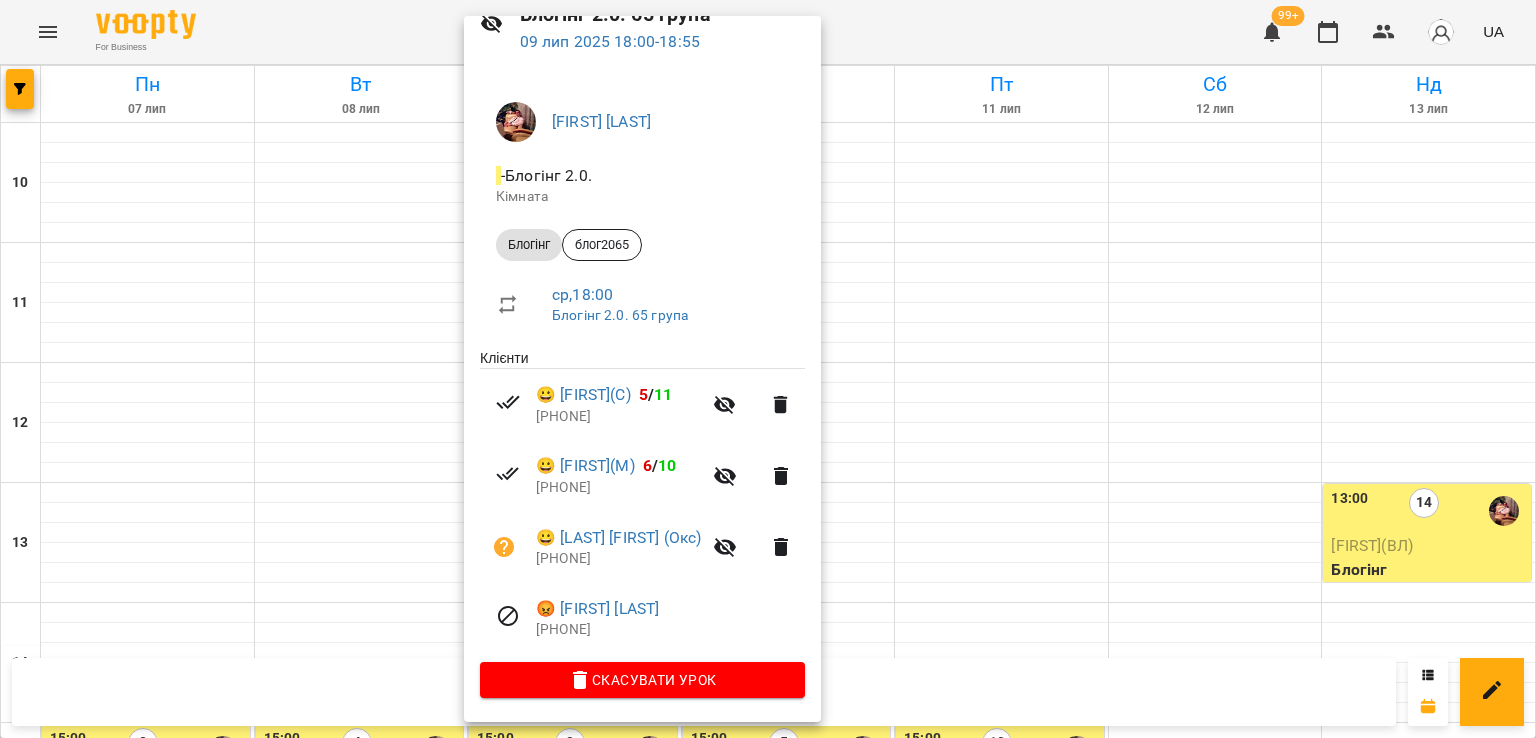 click at bounding box center (768, 369) 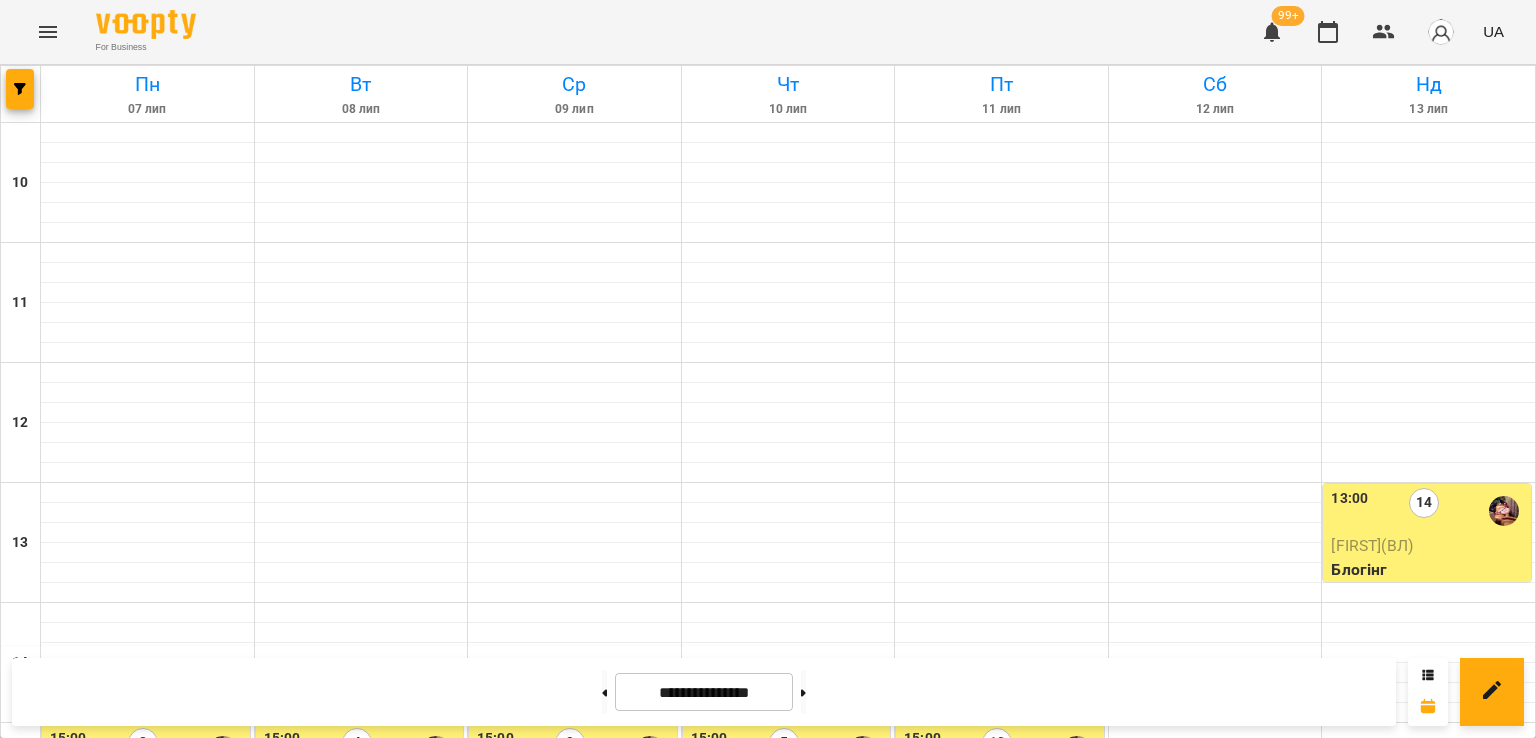 click on "7" at bounding box center (143, 1111) 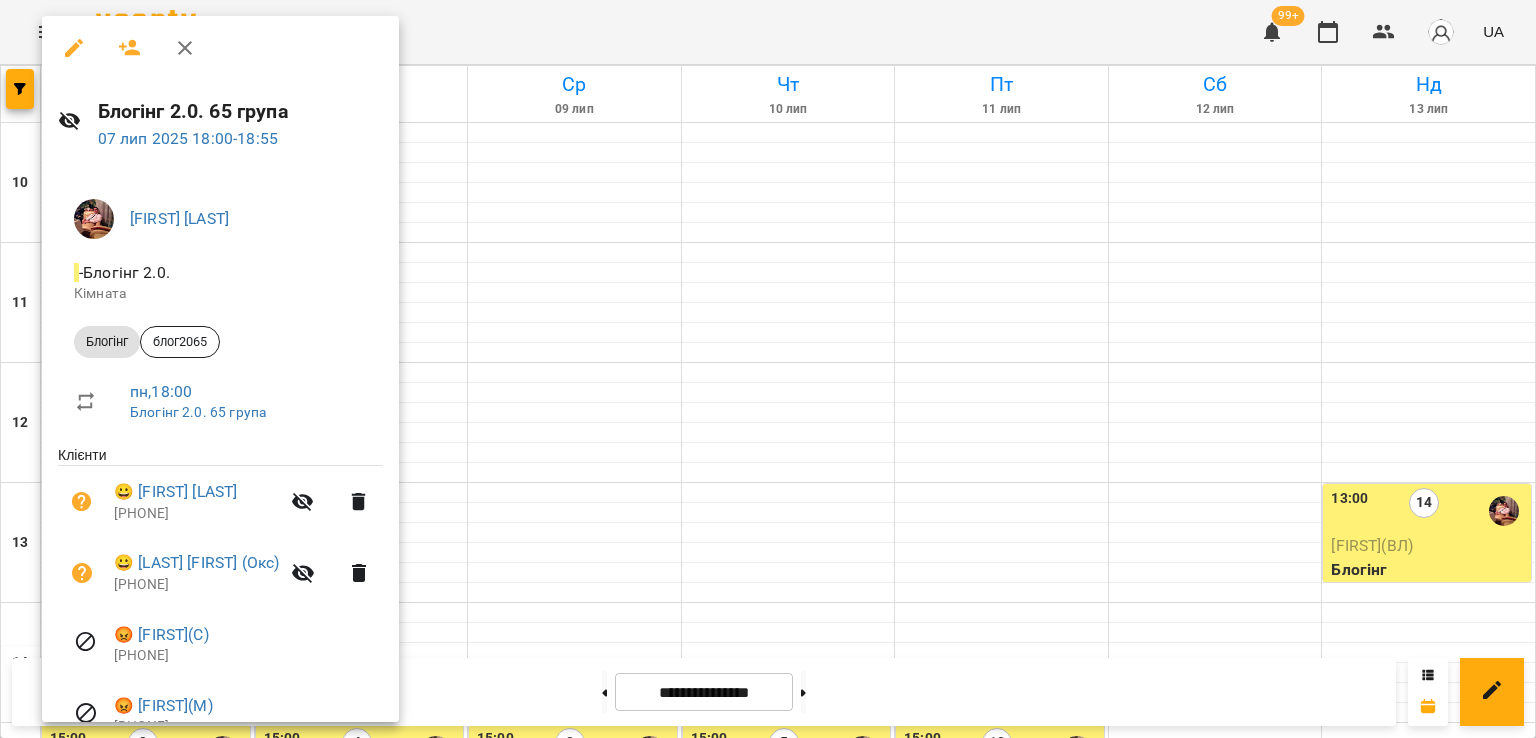 click at bounding box center [768, 369] 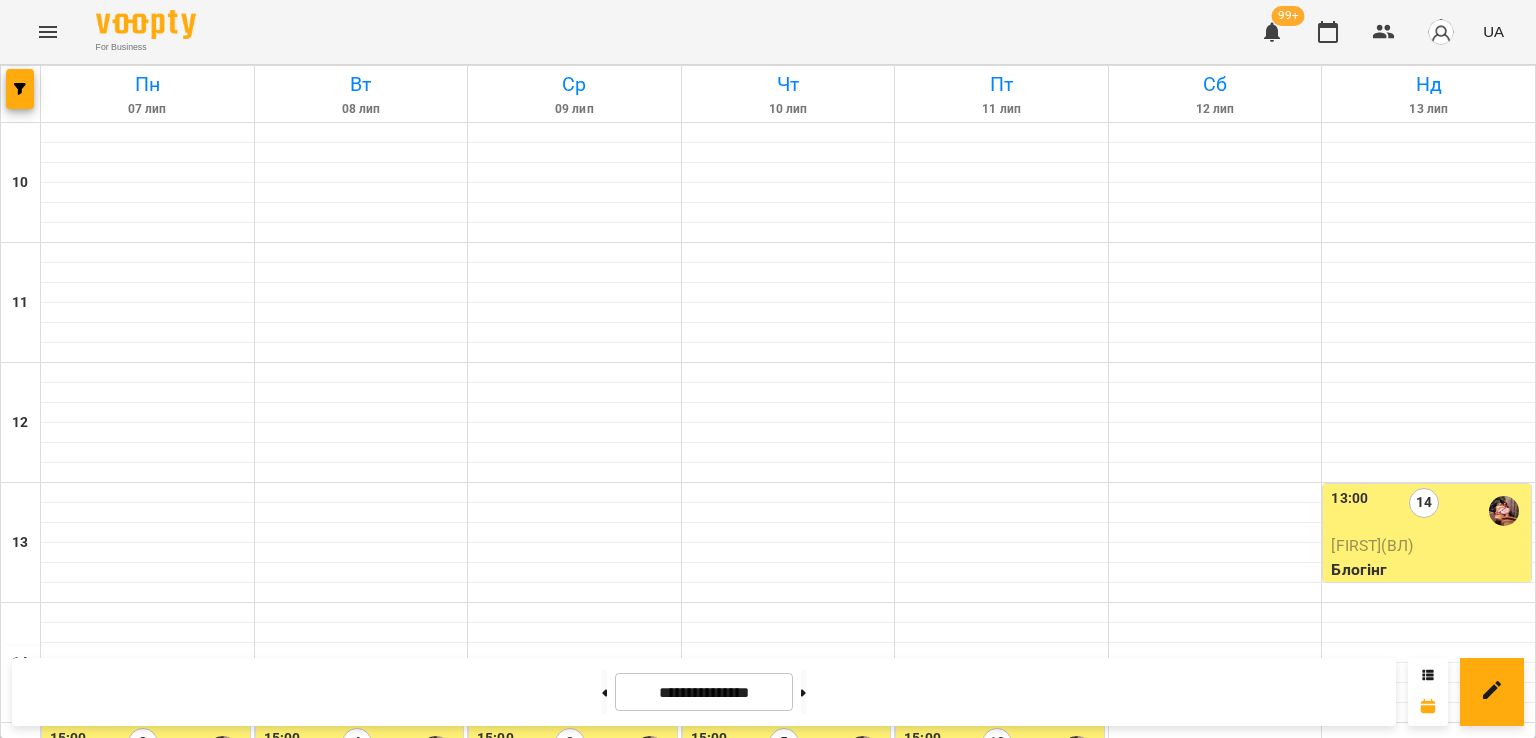 click on "18:00 9" at bounding box center (1002, 1111) 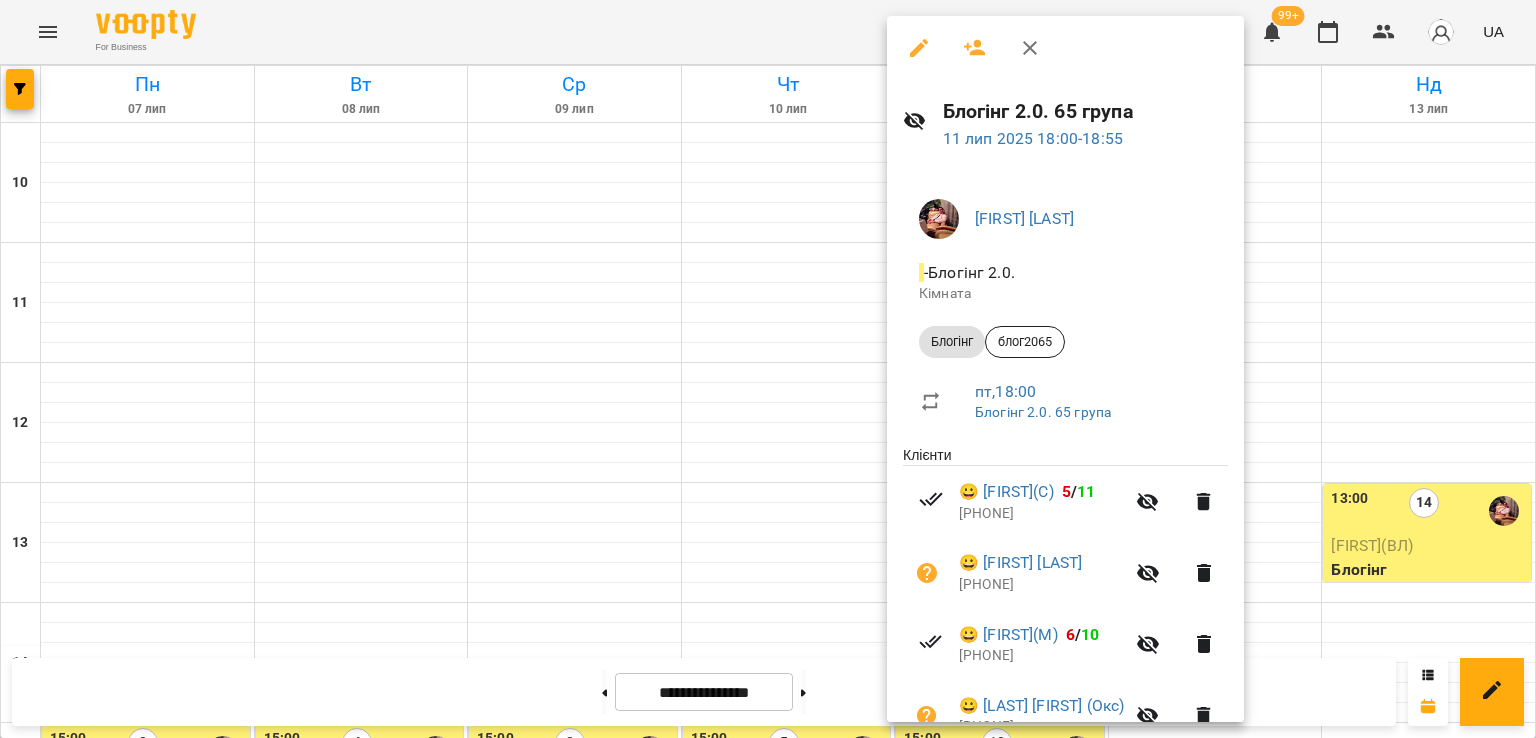 scroll, scrollTop: 100, scrollLeft: 0, axis: vertical 